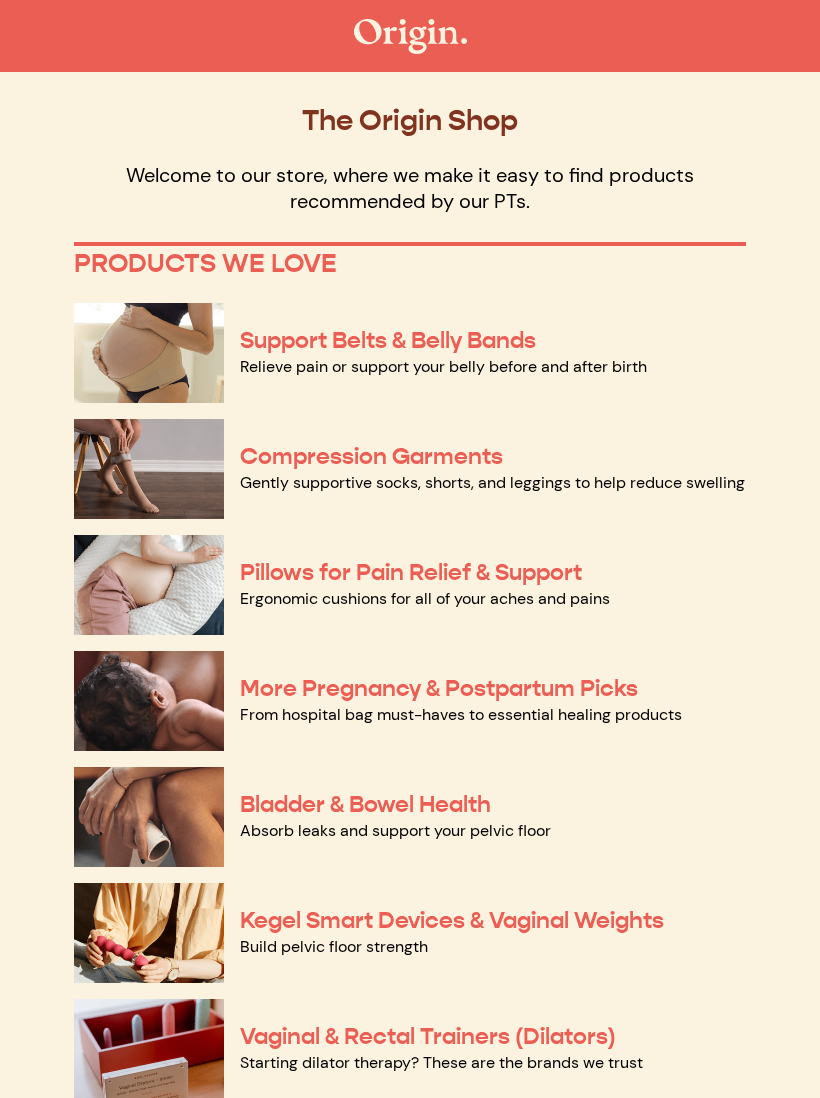 scroll, scrollTop: 0, scrollLeft: 0, axis: both 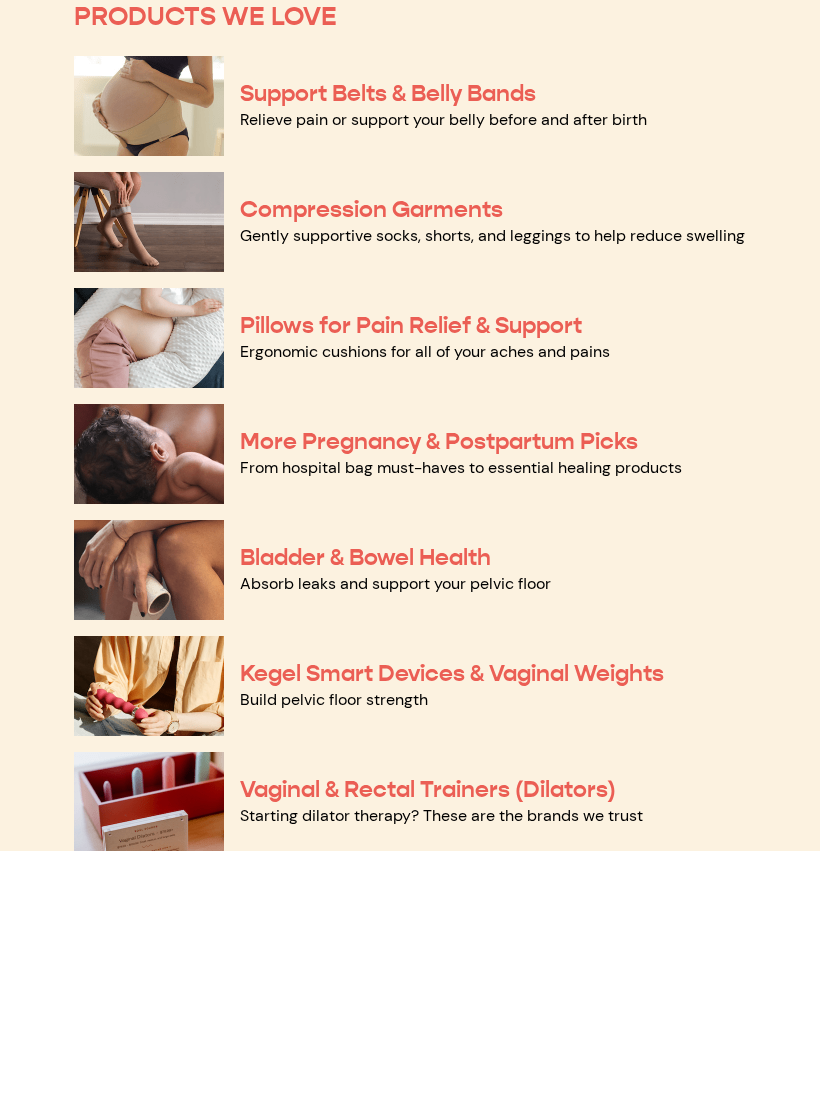 click on "More Pregnancy & Postpartum Picks" at bounding box center (439, 688) 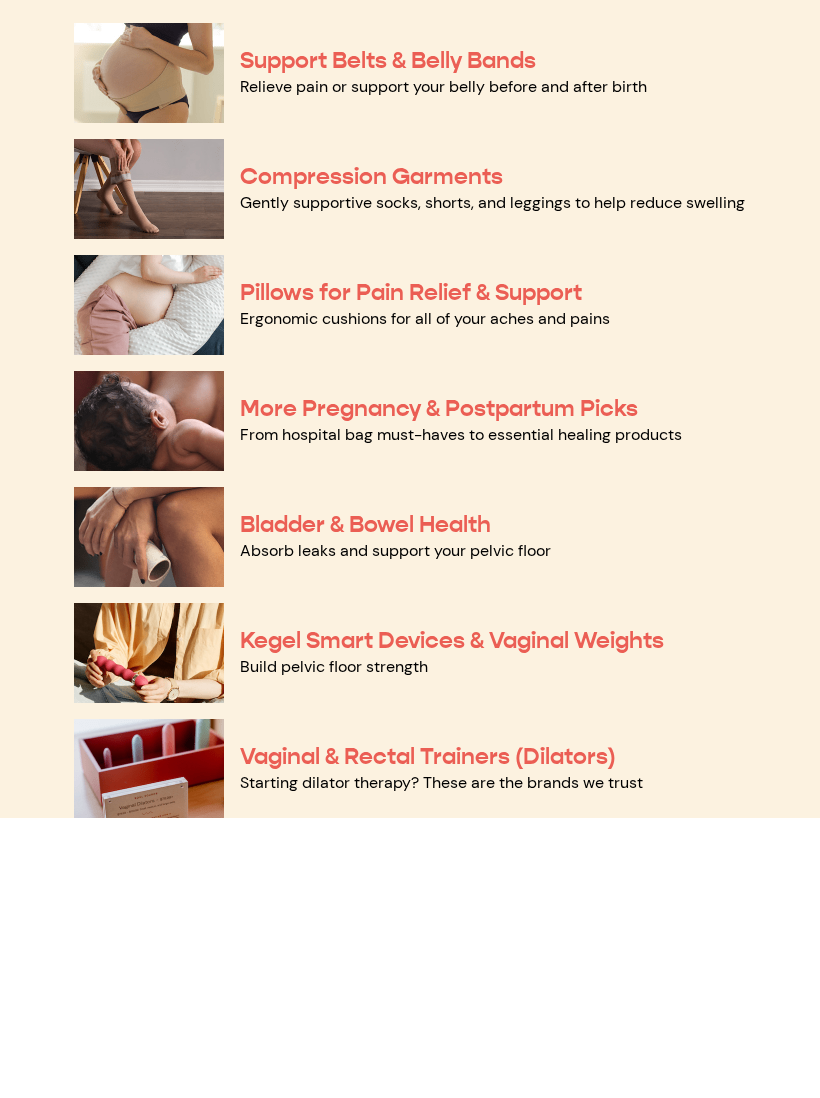 click on "Bladder & Bowel Health" at bounding box center (365, 804) 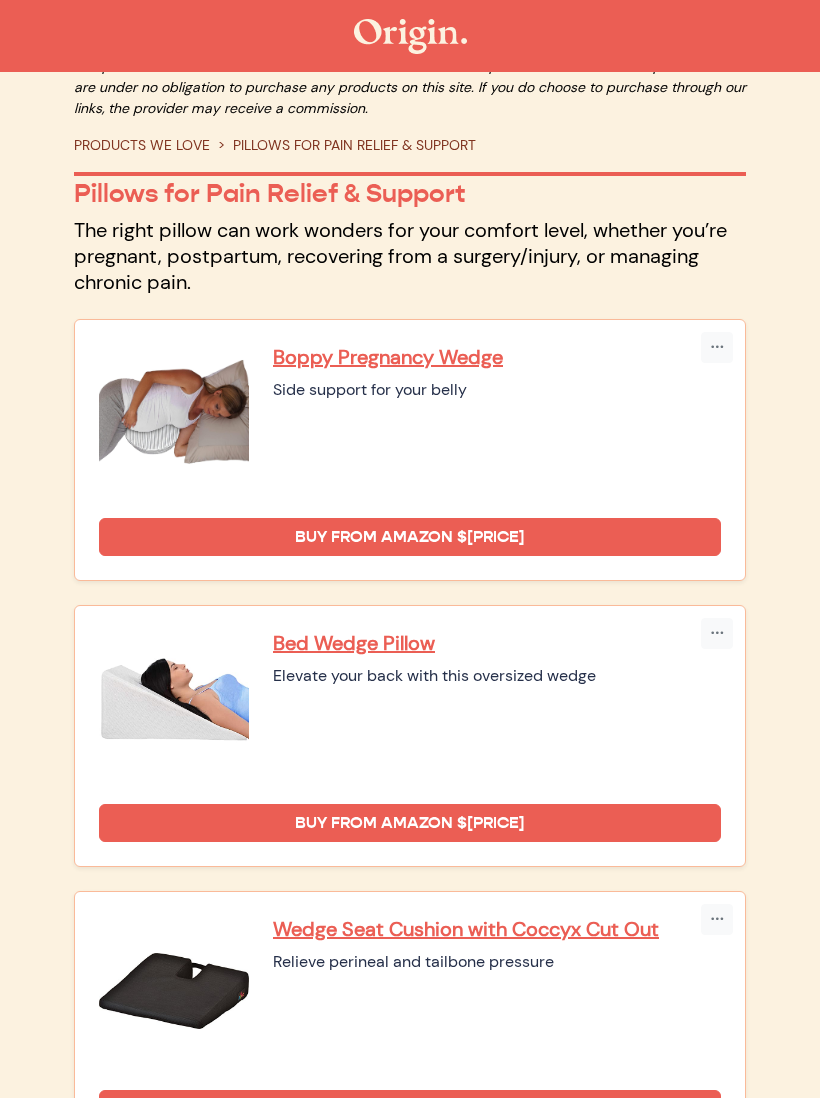 scroll, scrollTop: 0, scrollLeft: 0, axis: both 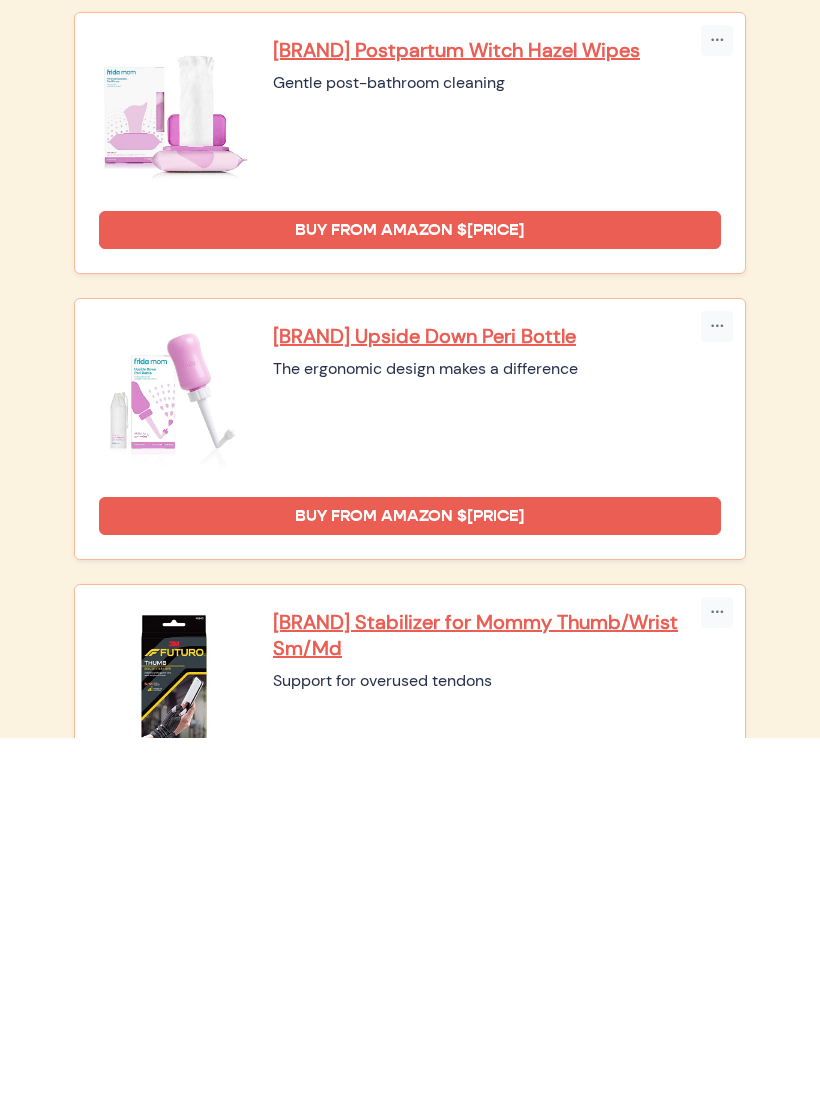 click on "Futuro Stabilizer for Mommy Thumb/Wrist Sm/Md" at bounding box center [497, 995] 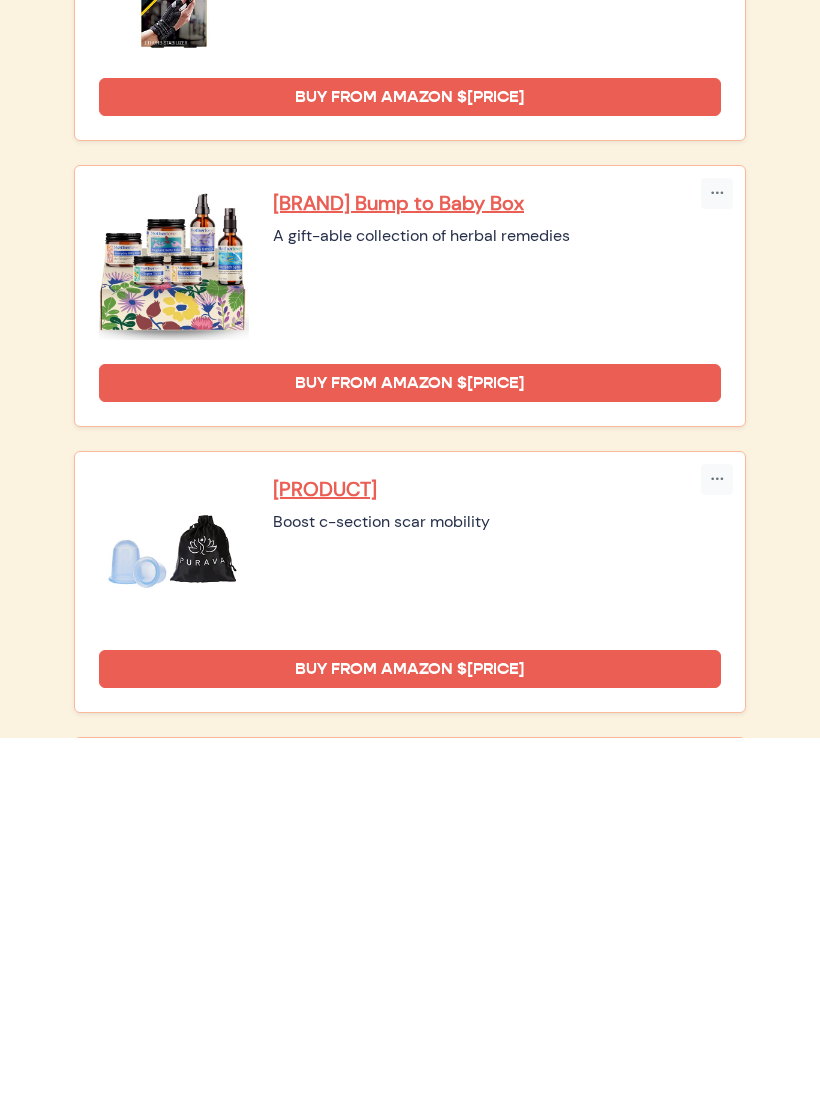 scroll, scrollTop: 2408, scrollLeft: 0, axis: vertical 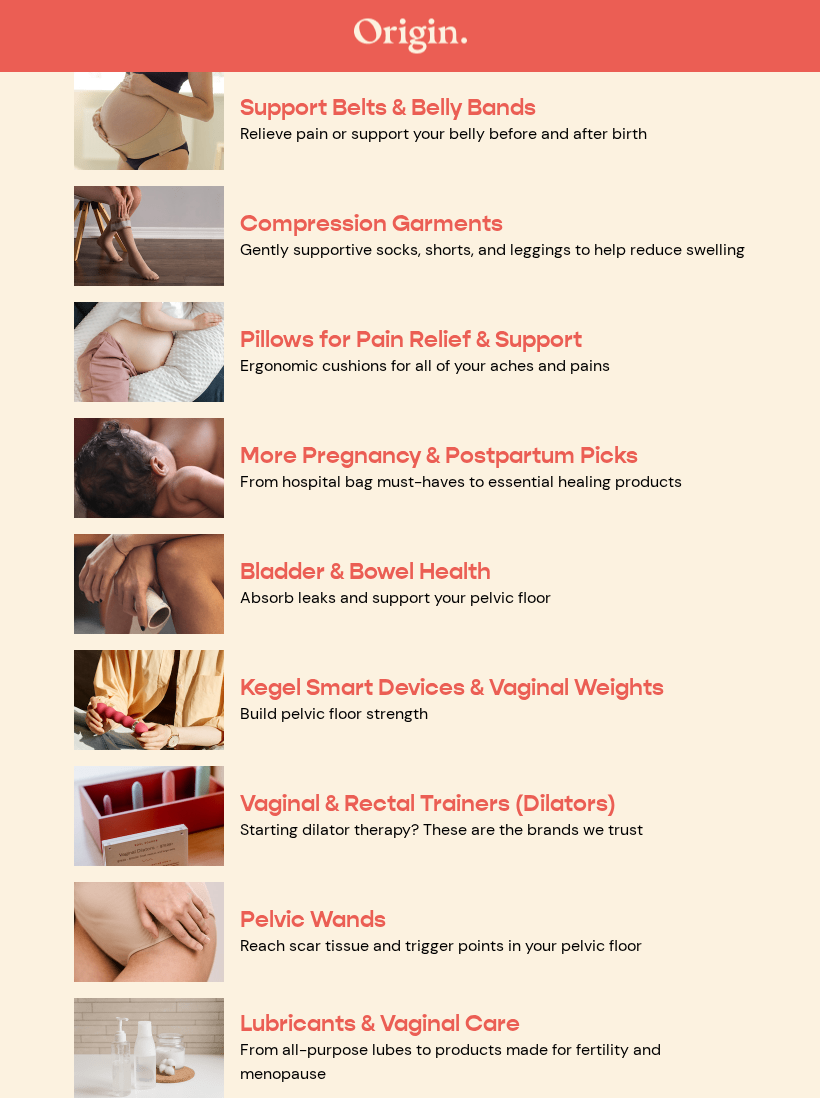 click on "Kegel Smart Devices & Vaginal Weights" at bounding box center [452, 688] 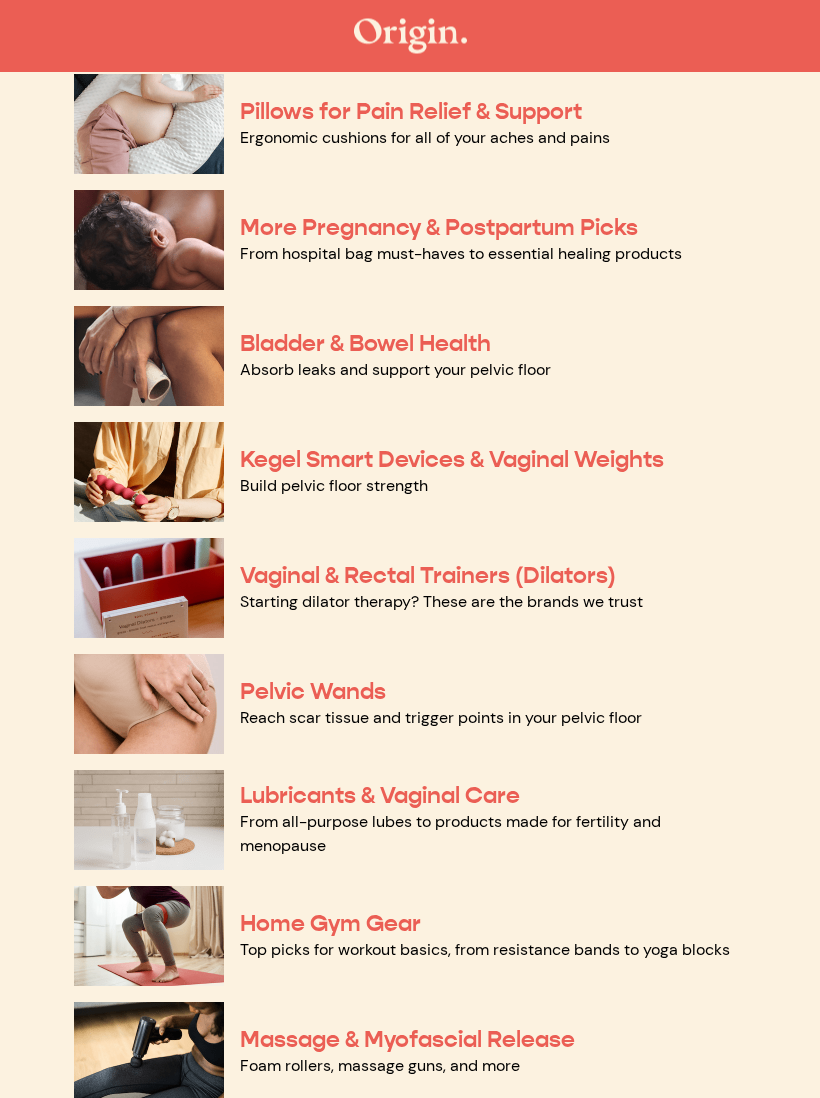 scroll, scrollTop: 480, scrollLeft: 0, axis: vertical 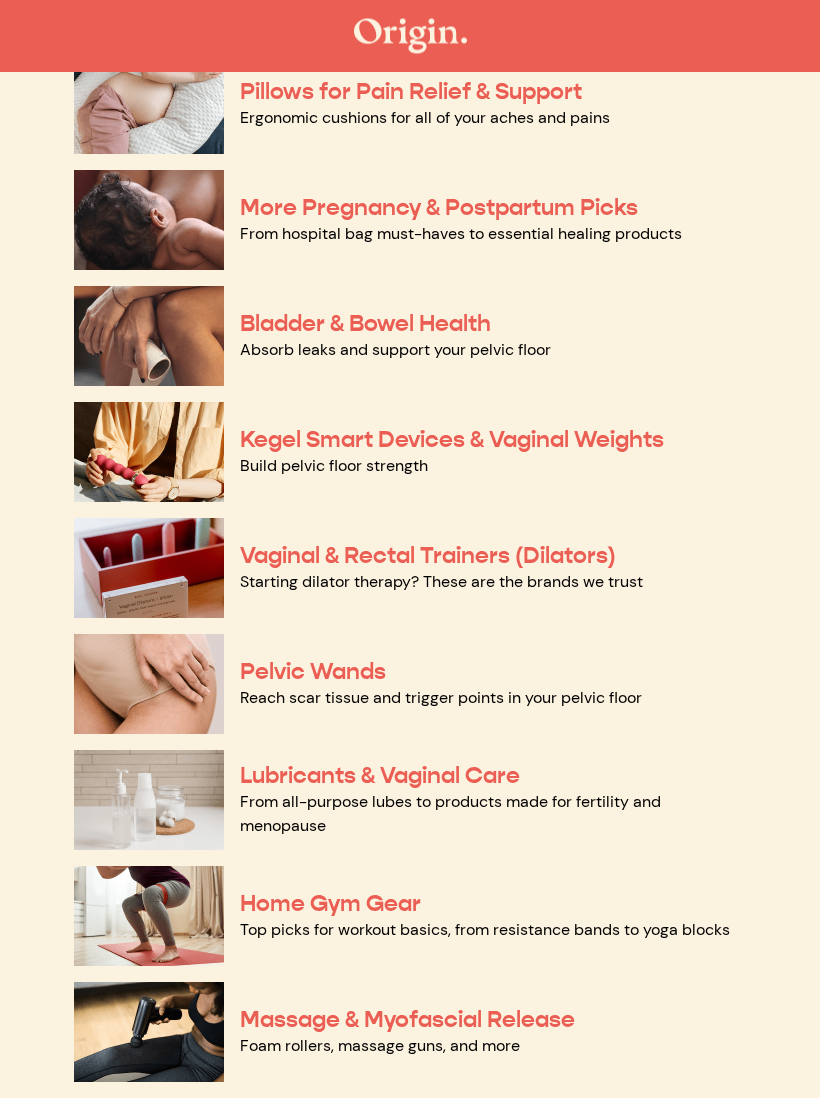 click on "Vaginal & Rectal Trainers (Dilators)" at bounding box center [428, 556] 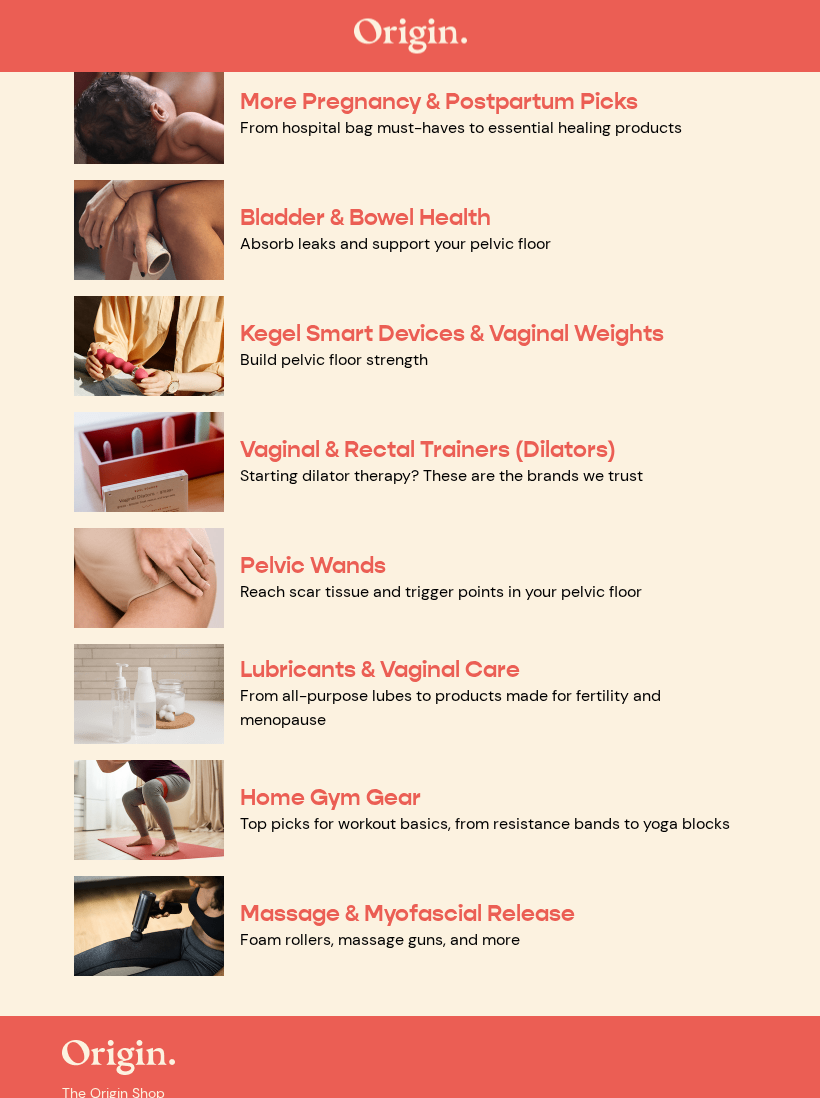 scroll, scrollTop: 587, scrollLeft: 0, axis: vertical 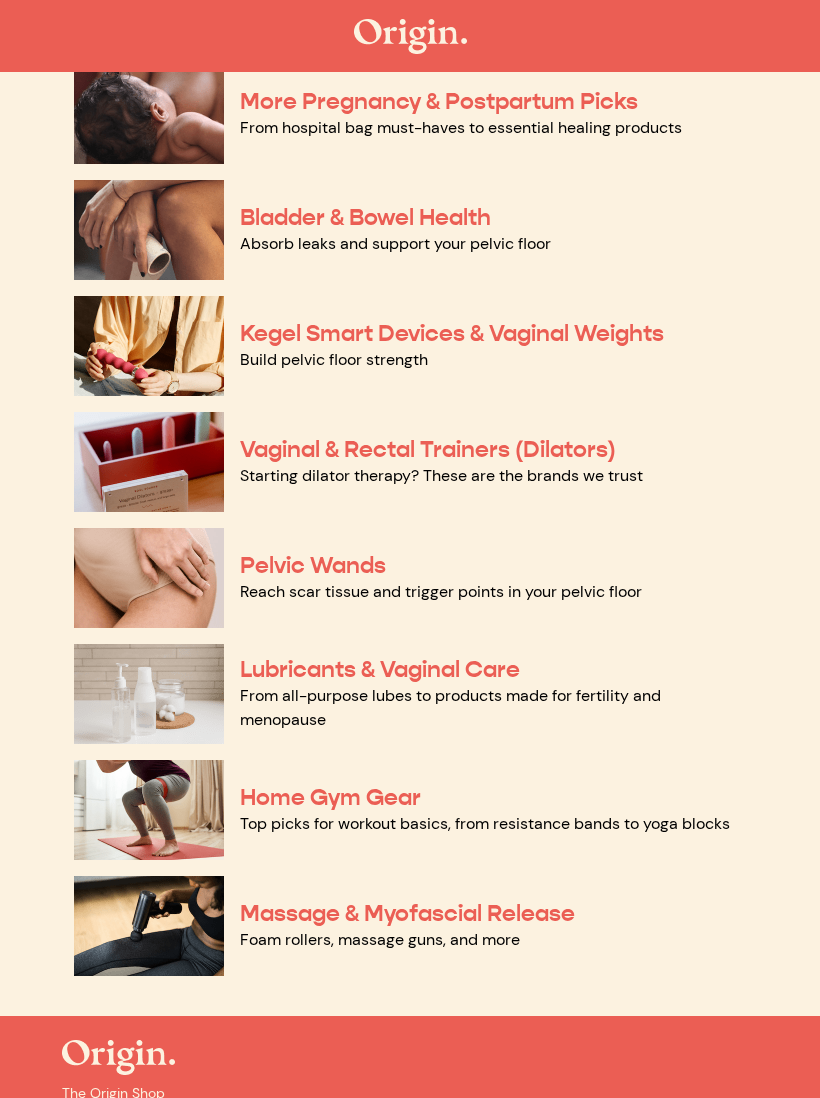 click on "Pelvic Wands" at bounding box center (313, 565) 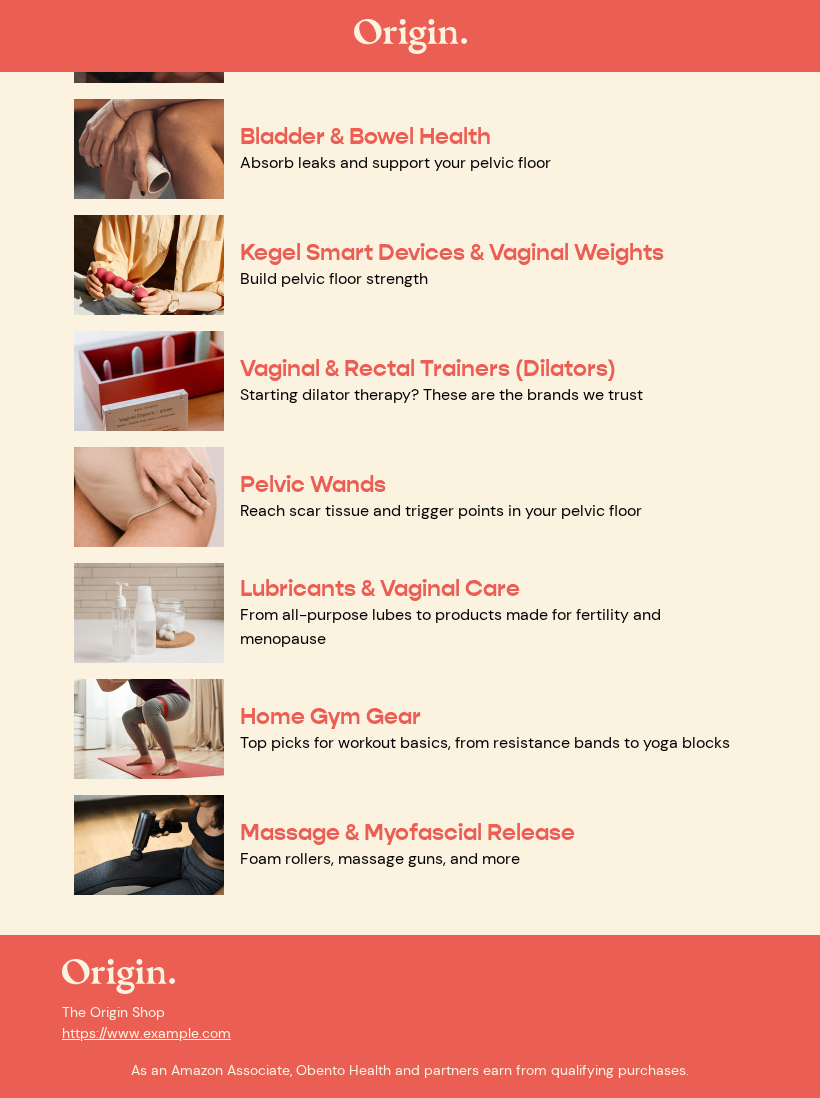 scroll, scrollTop: 674, scrollLeft: 0, axis: vertical 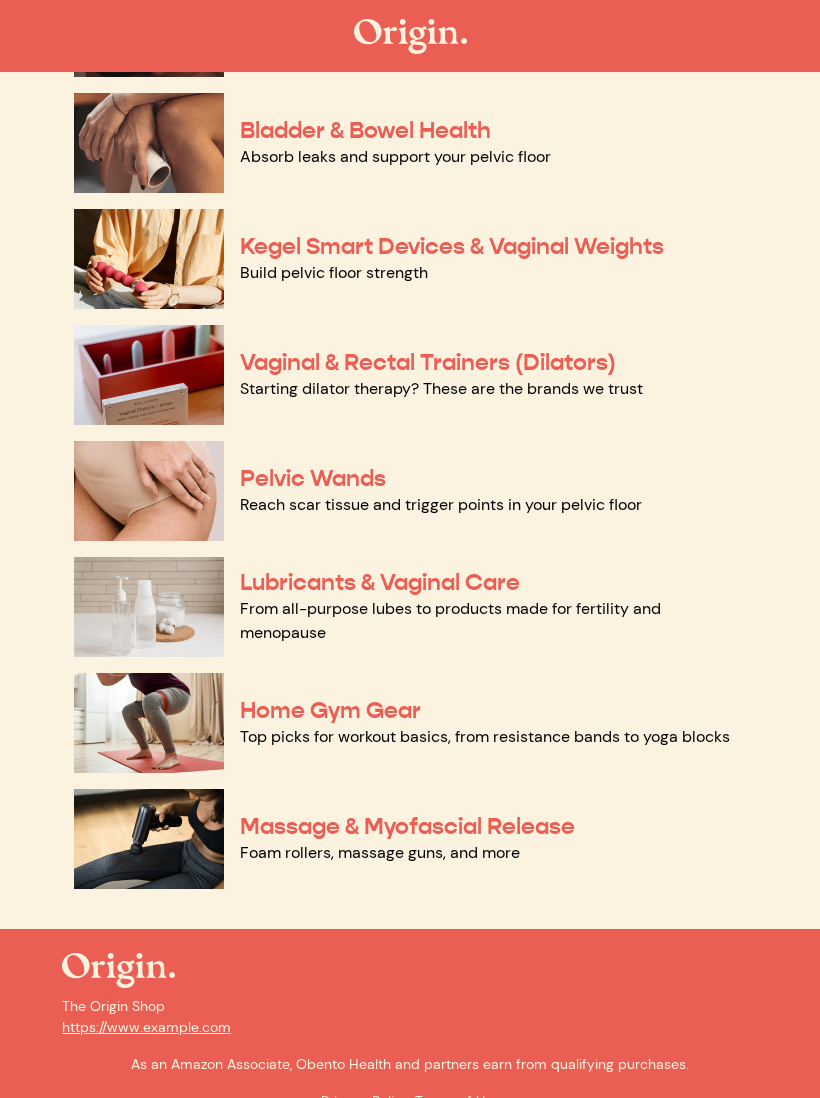 click on "Lubricants & Vaginal Care" at bounding box center (380, 582) 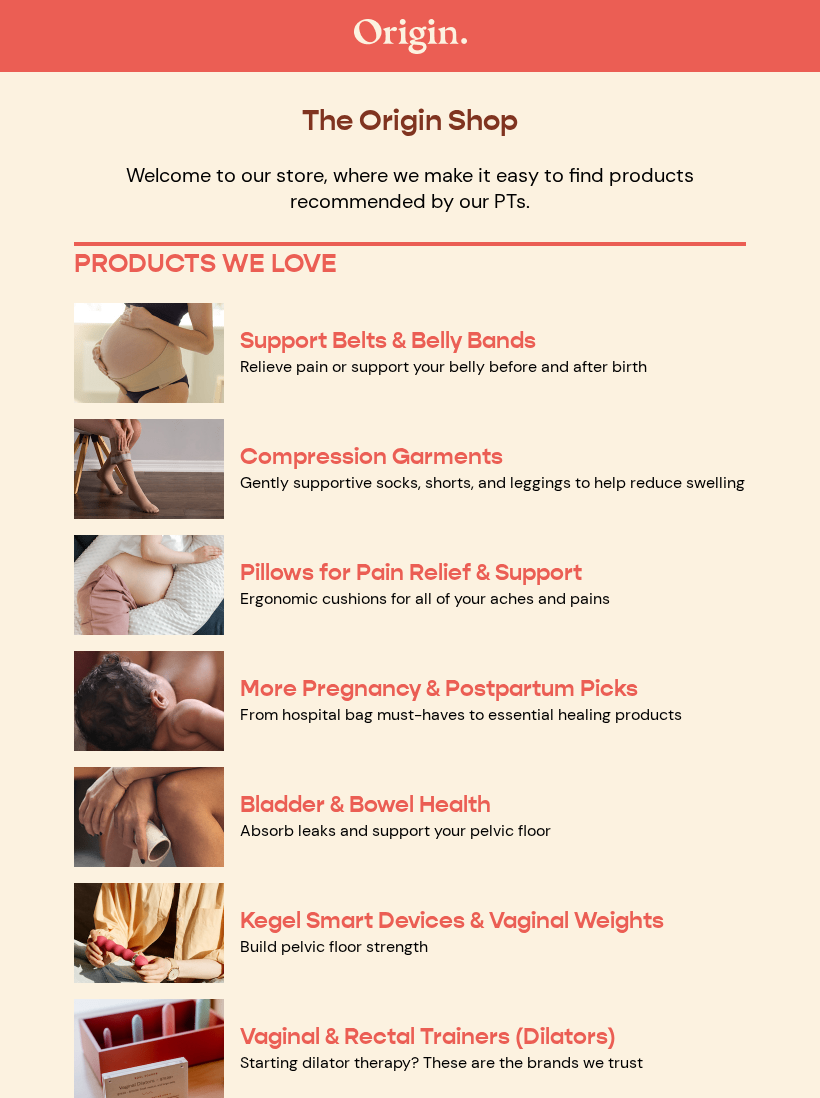 scroll, scrollTop: 707, scrollLeft: 0, axis: vertical 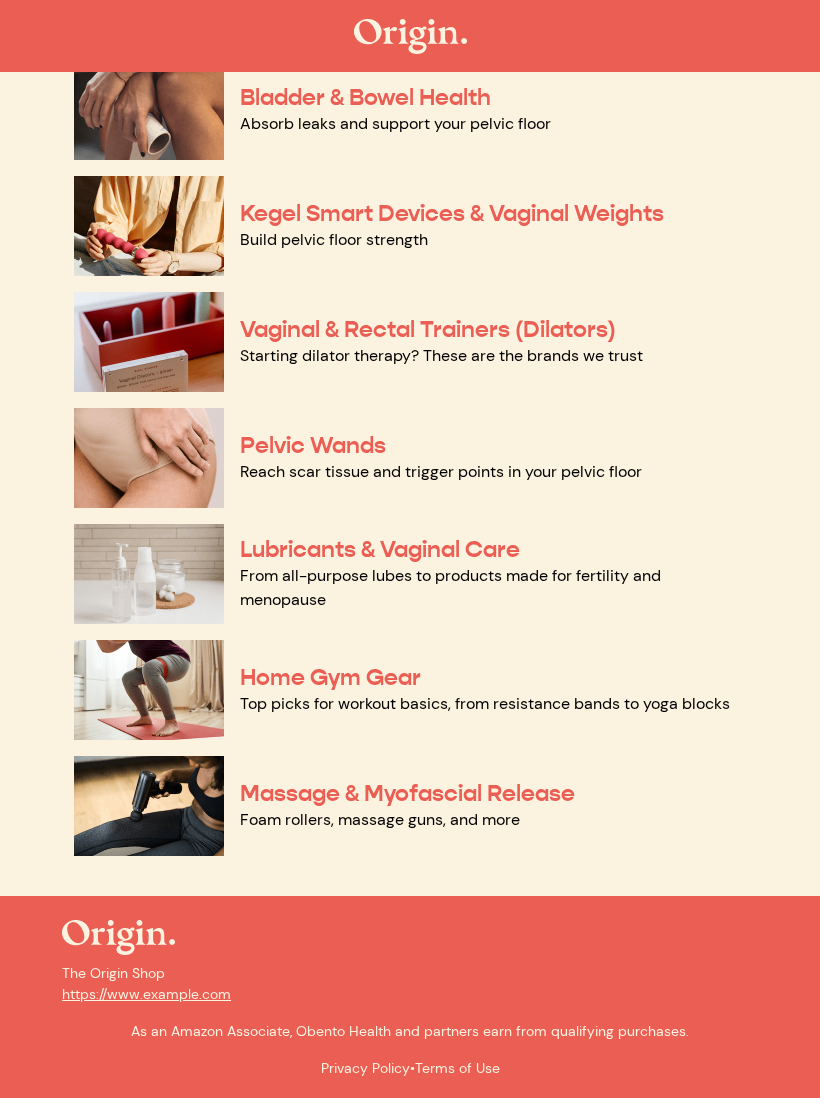 click on "Home Gym Gear" at bounding box center [330, 677] 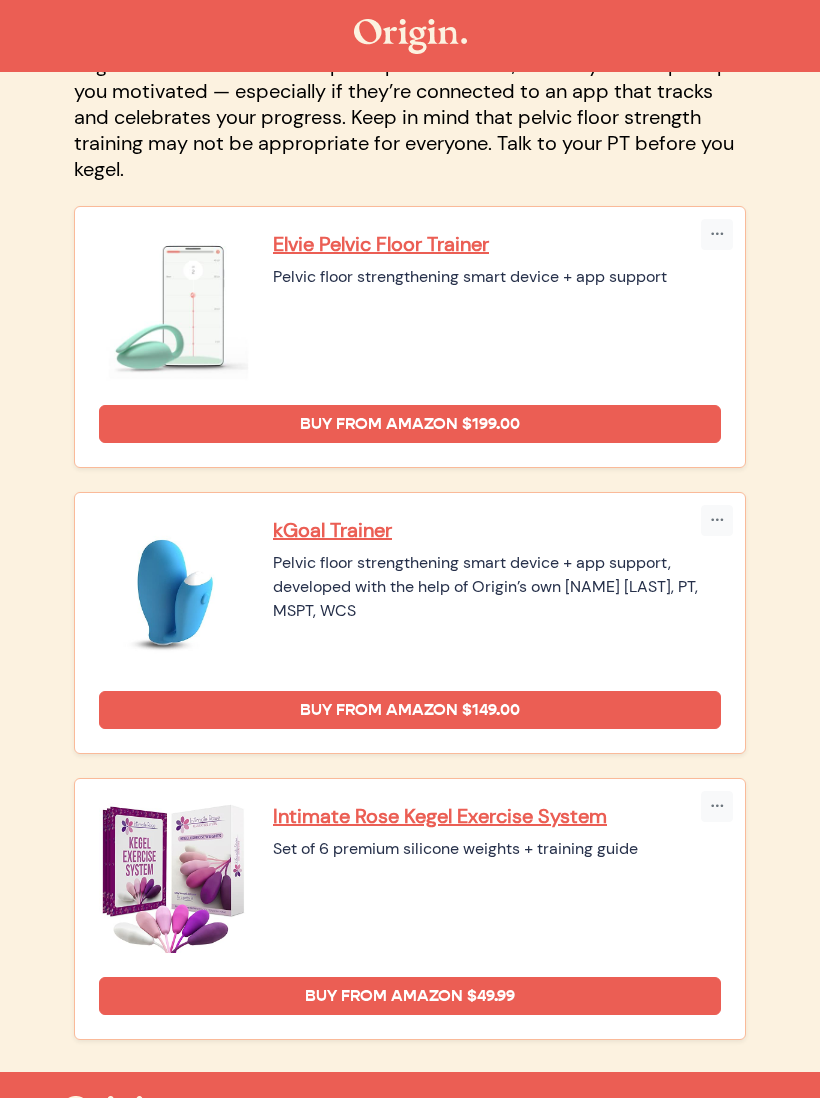 scroll, scrollTop: 206, scrollLeft: 0, axis: vertical 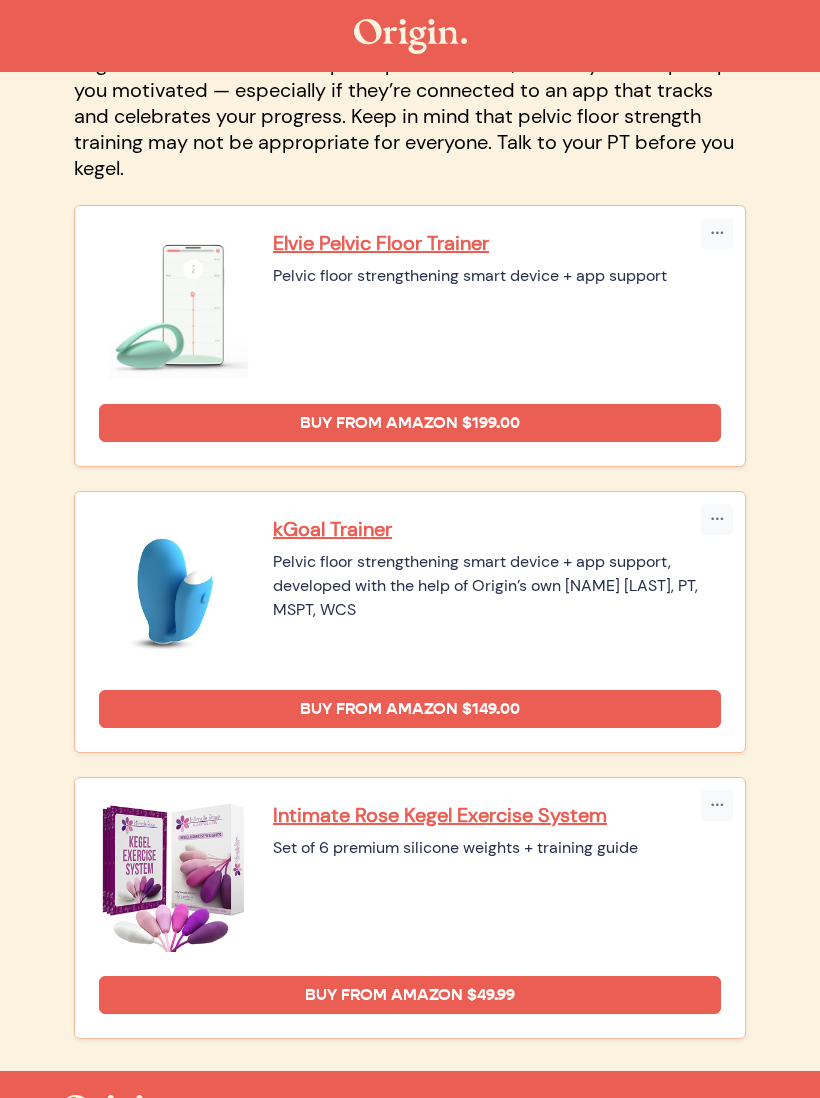 click on "Buy from Amazon $149.00" at bounding box center [410, 709] 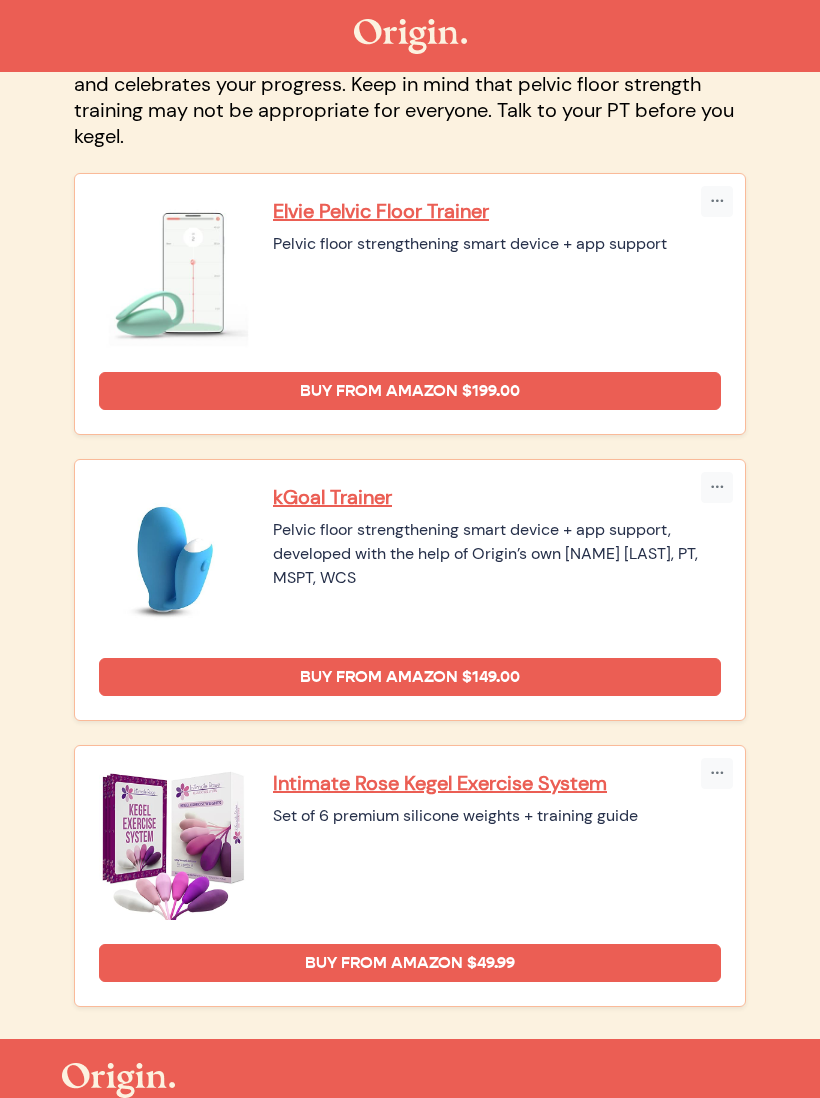 scroll, scrollTop: 239, scrollLeft: 0, axis: vertical 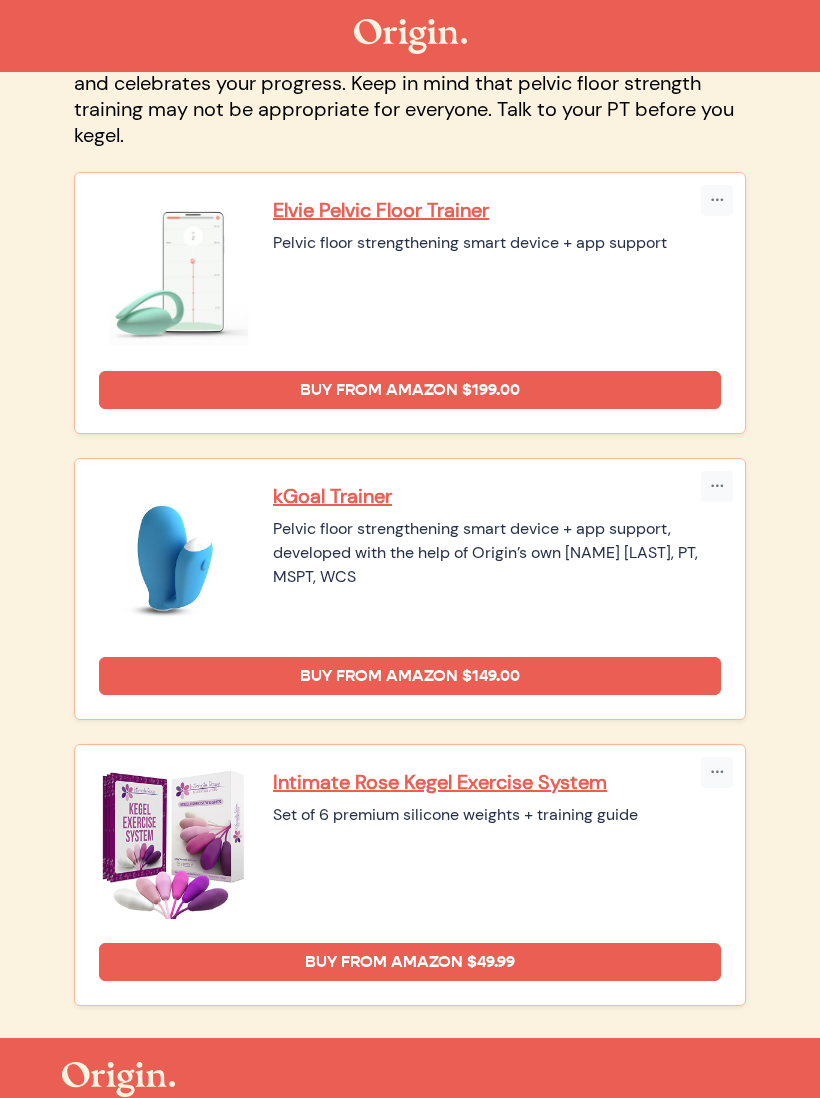click on "Buy from Amazon $149.00" at bounding box center [410, 676] 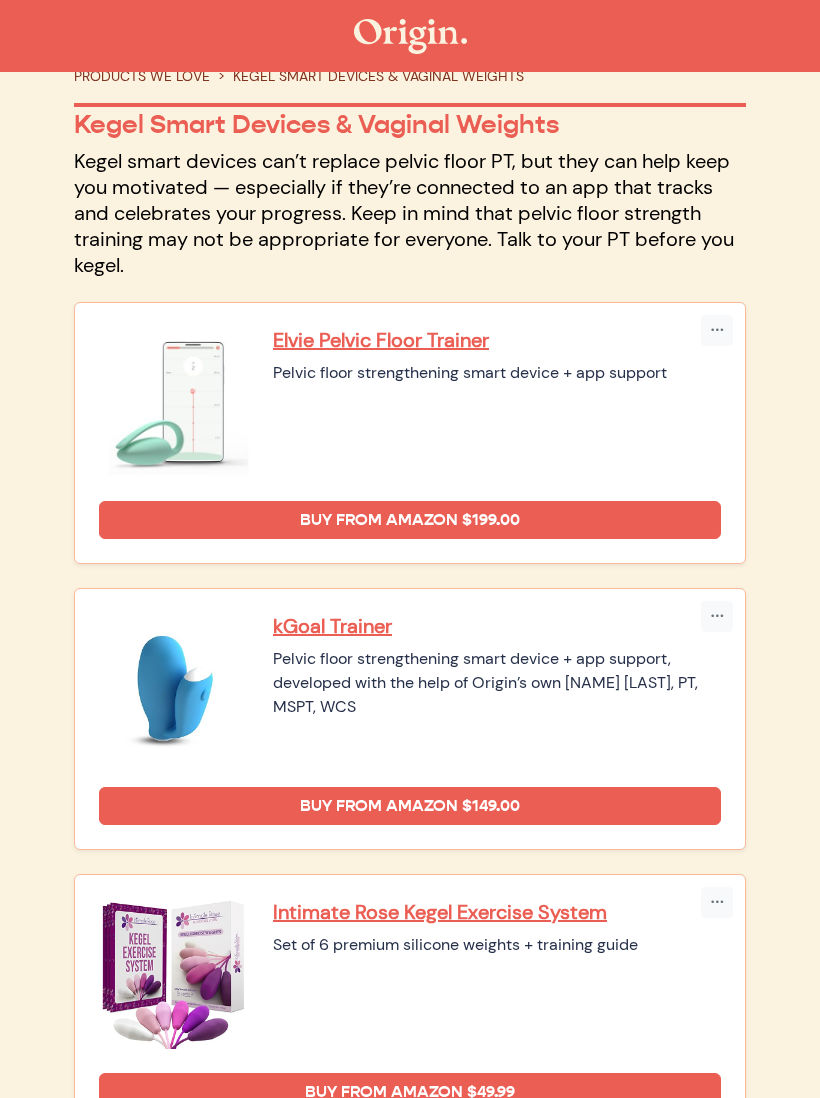 scroll, scrollTop: 108, scrollLeft: 0, axis: vertical 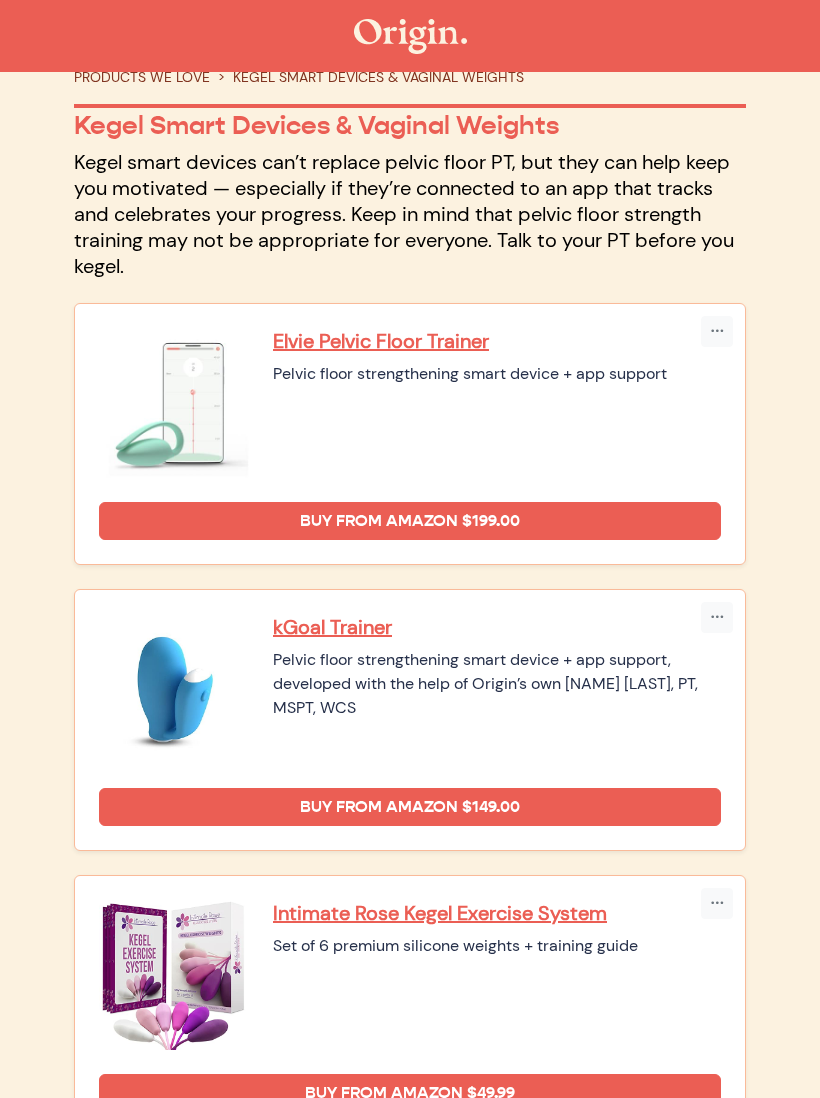 click on "Intimate Rose Kegel Exercise System" at bounding box center [497, 913] 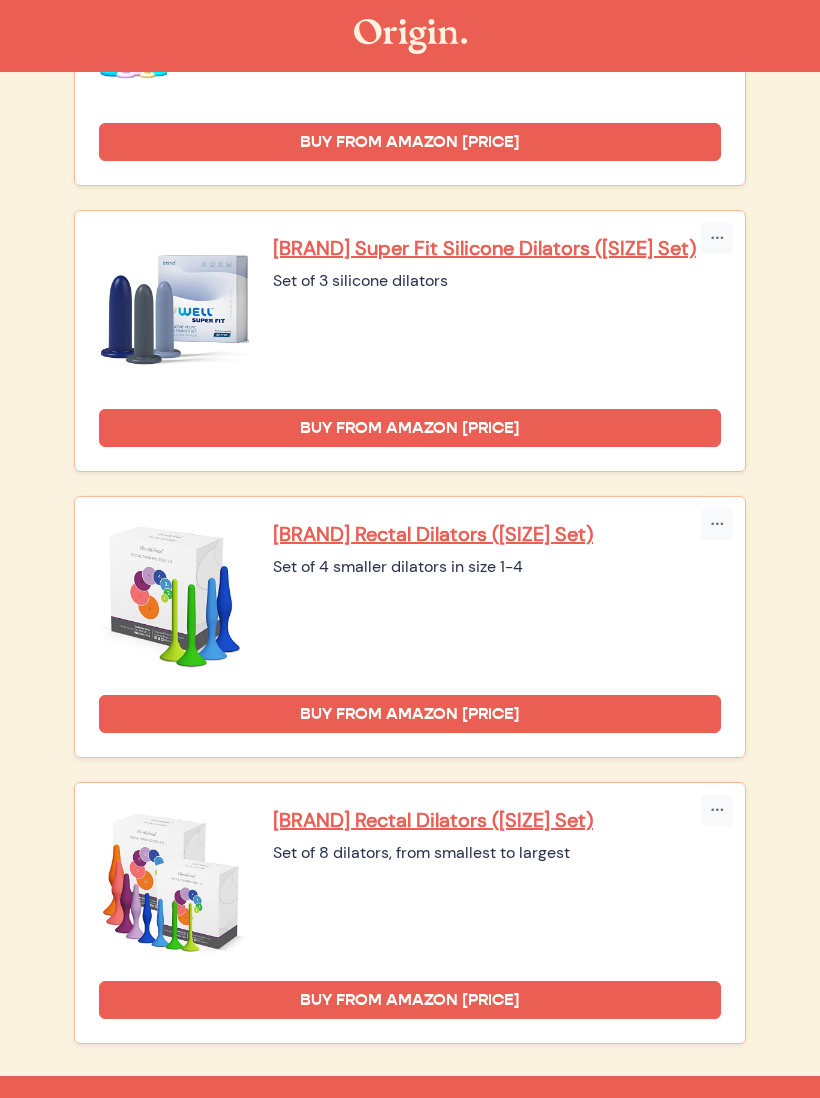 scroll, scrollTop: 1575, scrollLeft: 0, axis: vertical 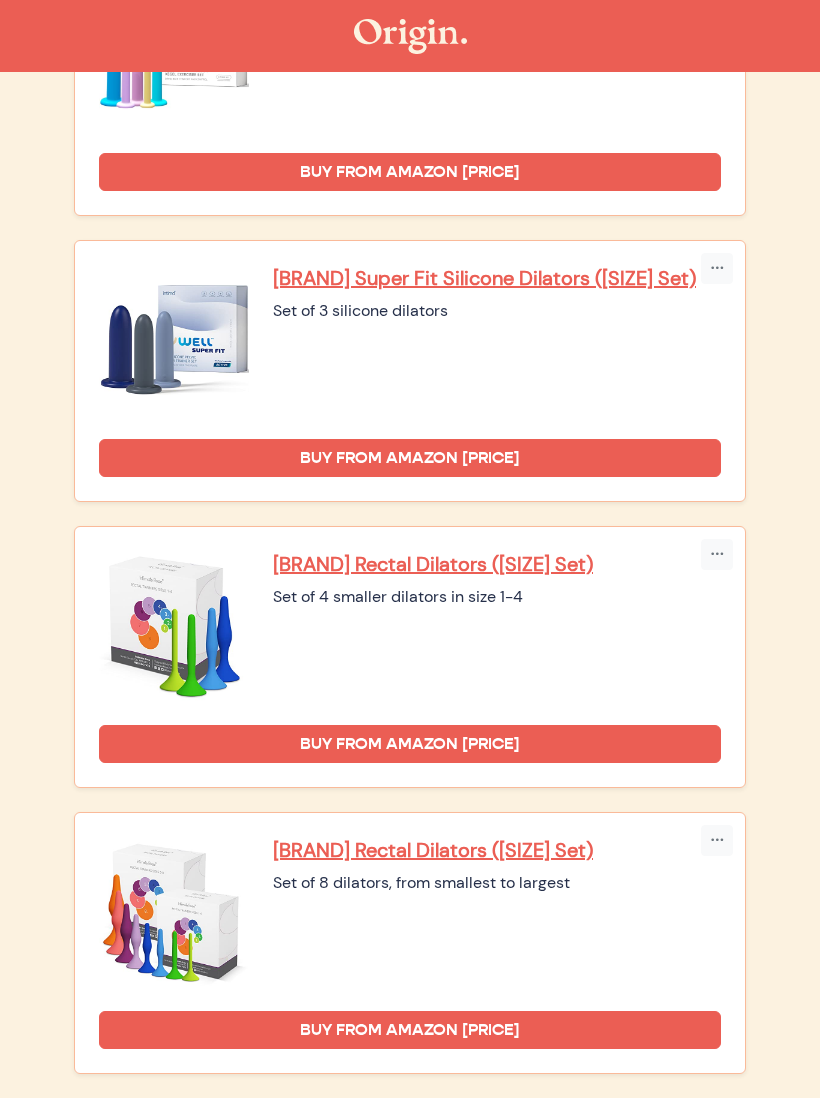 click on "Intimate Rose Rectal Dilators (Small Set)" at bounding box center [497, 564] 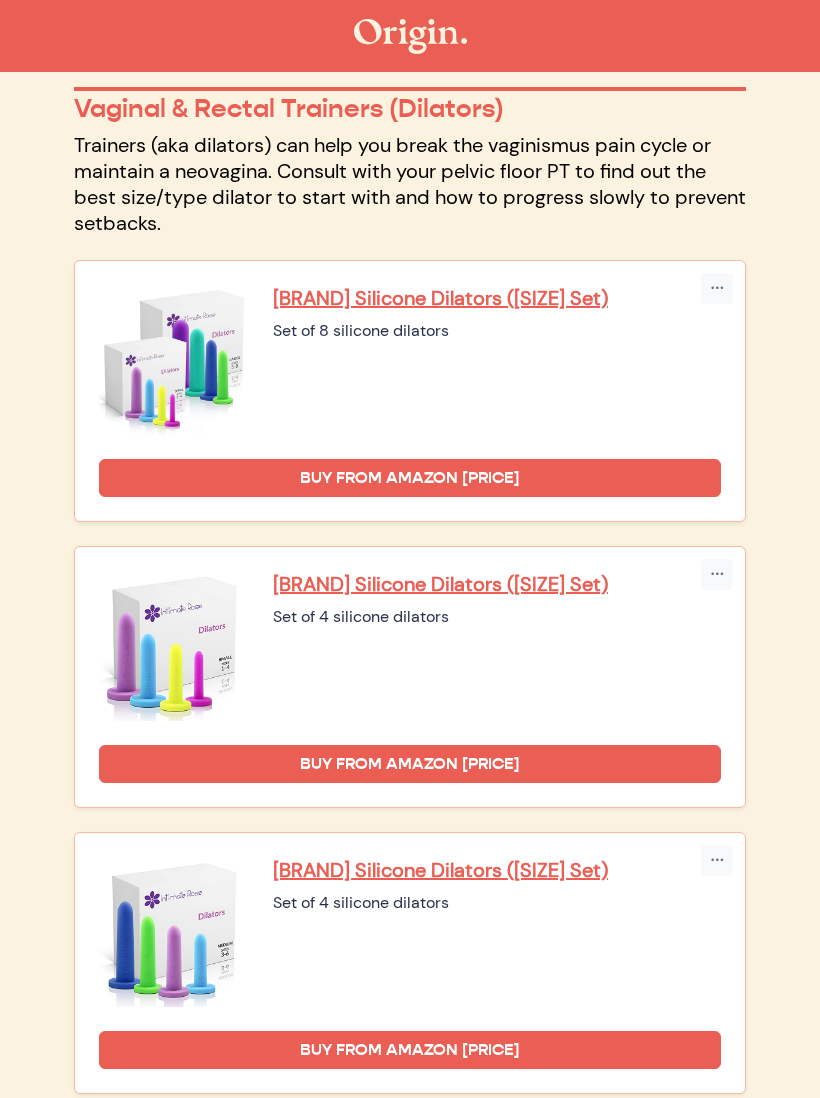 scroll, scrollTop: 103, scrollLeft: 0, axis: vertical 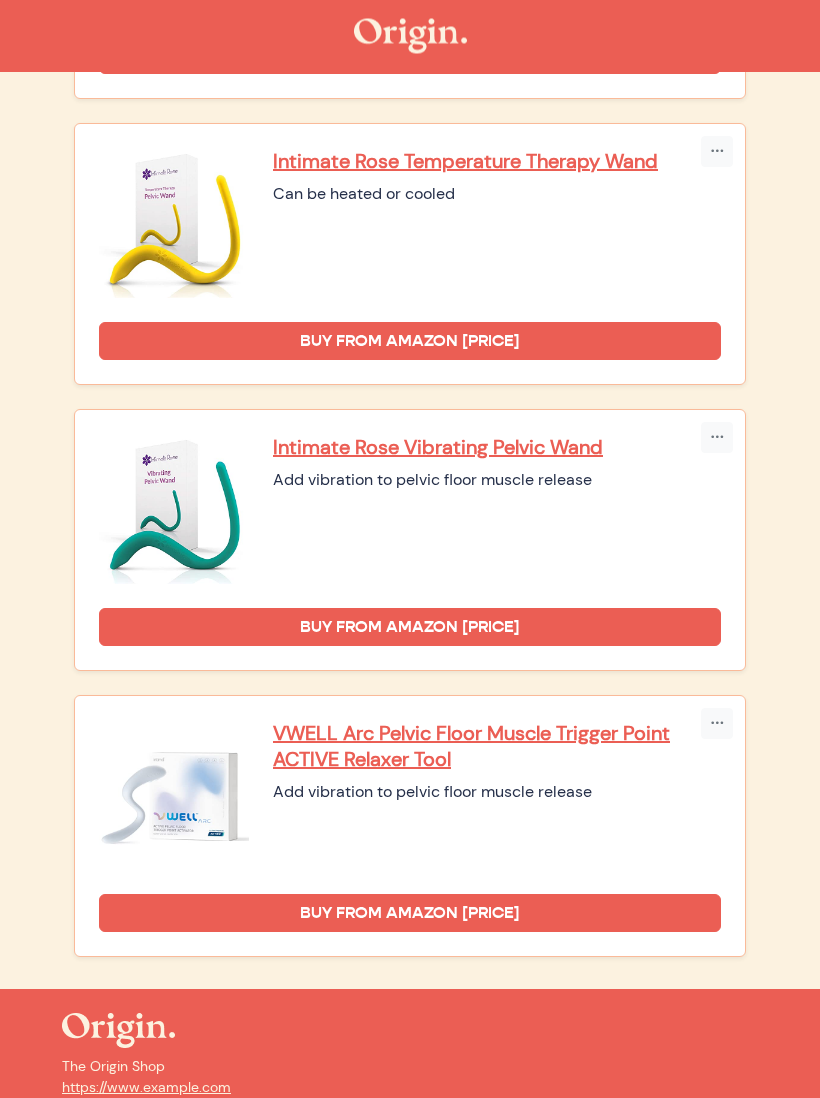click on "VWELL Arc Pelvic Floor Muscle Trigger Point ACTIVE Relaxer Tool" at bounding box center [497, 747] 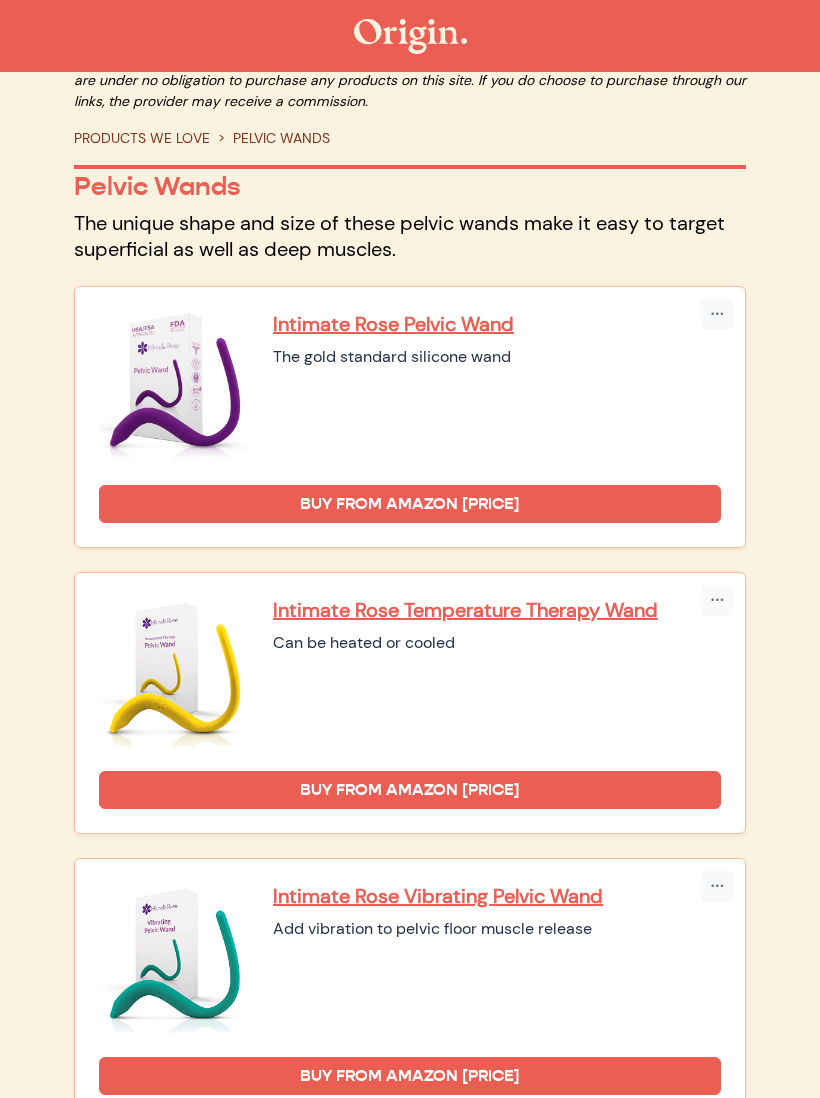 scroll, scrollTop: 0, scrollLeft: 0, axis: both 